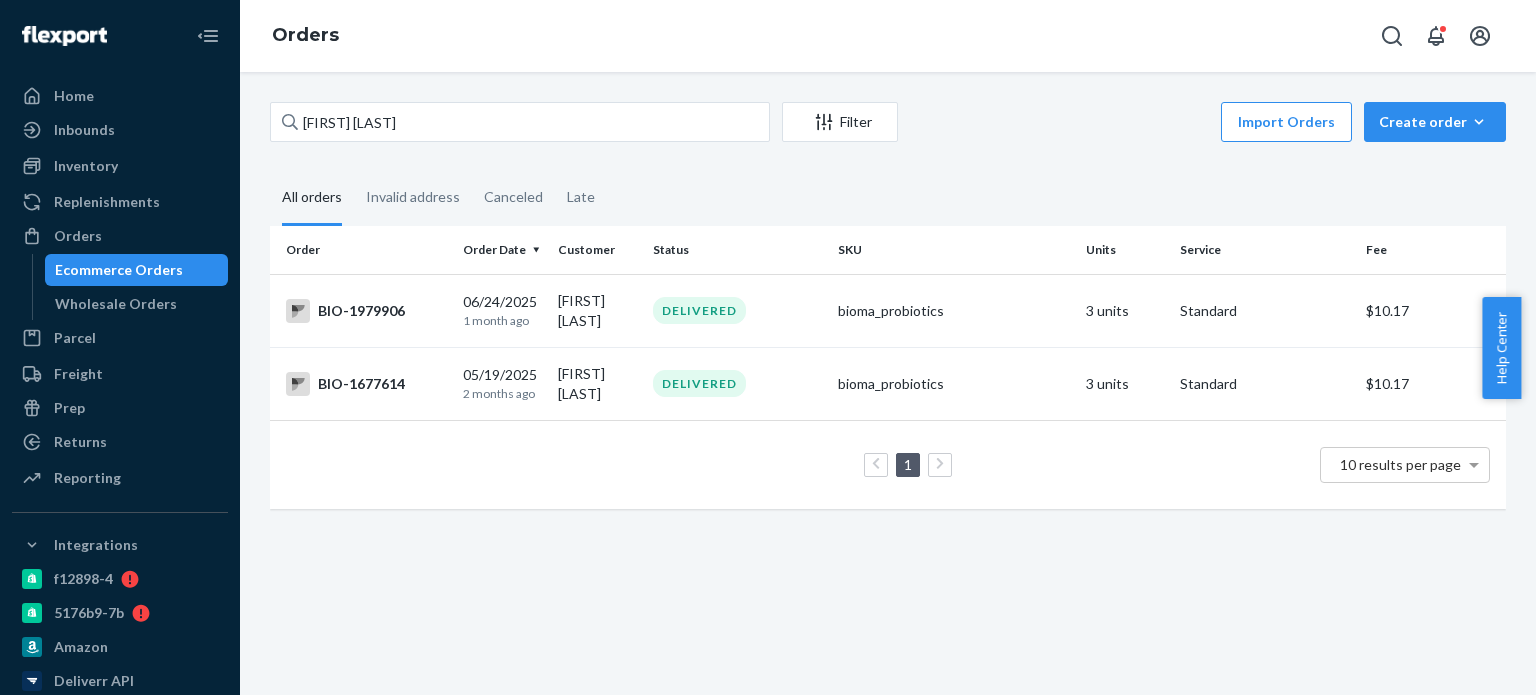 click on "Order Date Customer Status SKU Units Service Fee BIO-1979906 [DATE] 1 month ago [FIRST] [LAST] DELIVERED bioma_probiotics 3 units Standard [PRICE] BIO-1677614 [DATE] 2 months ago [FIRST] [LAST] DELIVERED bioma_probiotics 3 units Standard [PRICE] 1 10 results per page" at bounding box center (888, 383) 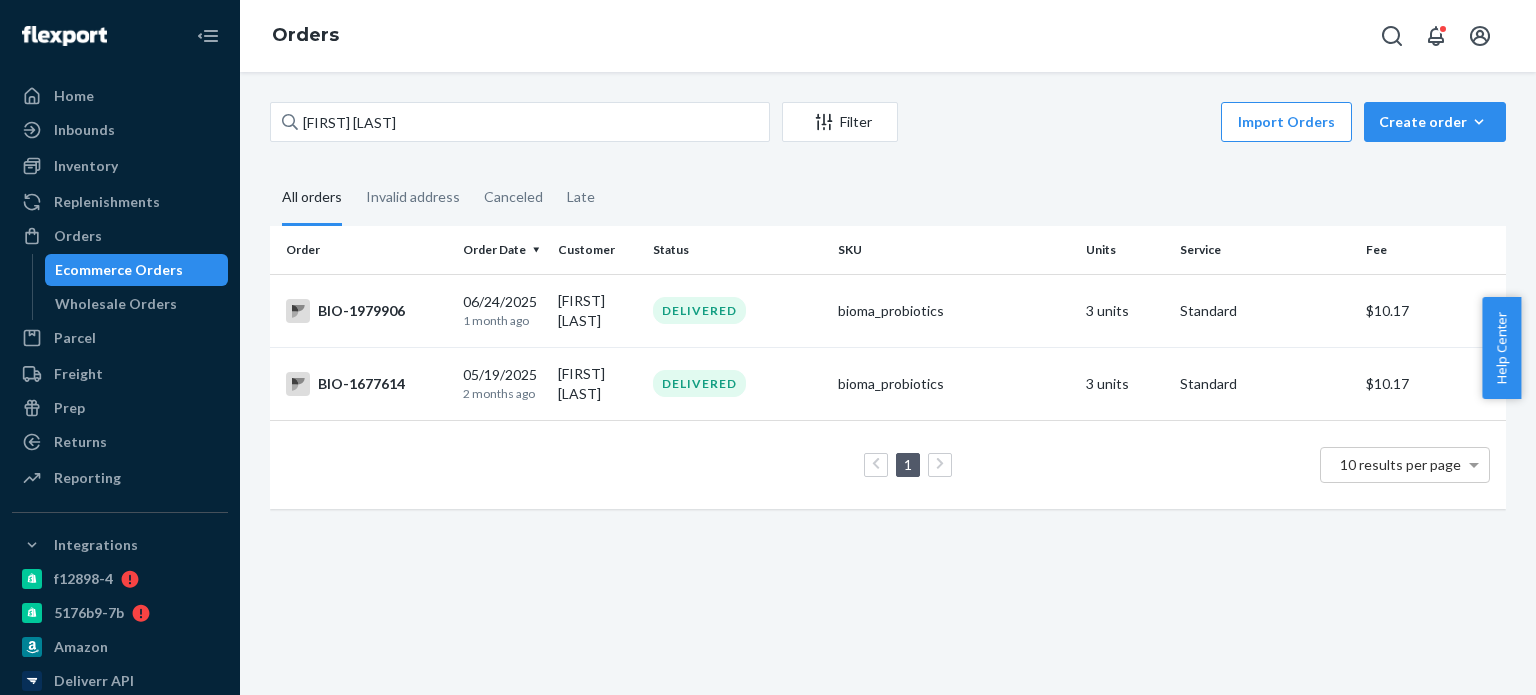 scroll, scrollTop: 0, scrollLeft: 0, axis: both 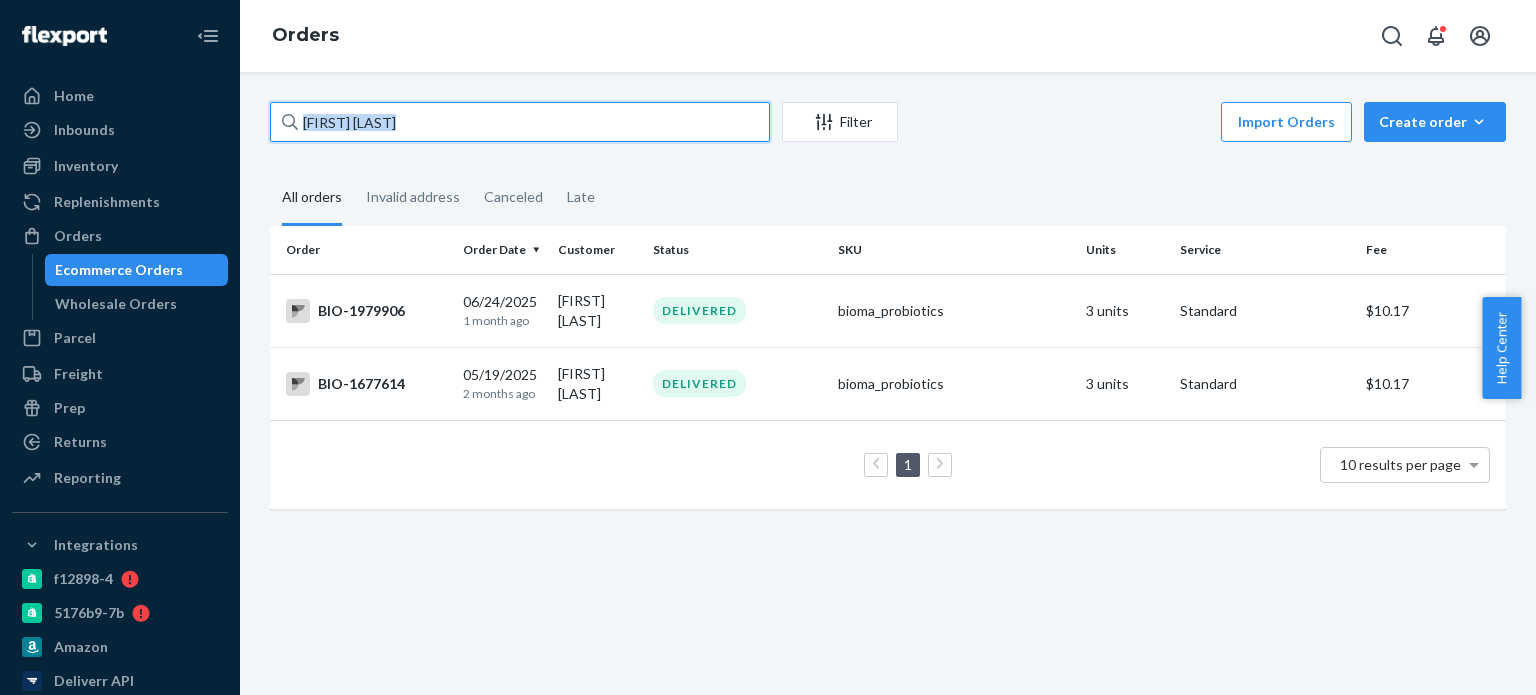 click on "[FIRST] [LAST]" at bounding box center (520, 122) 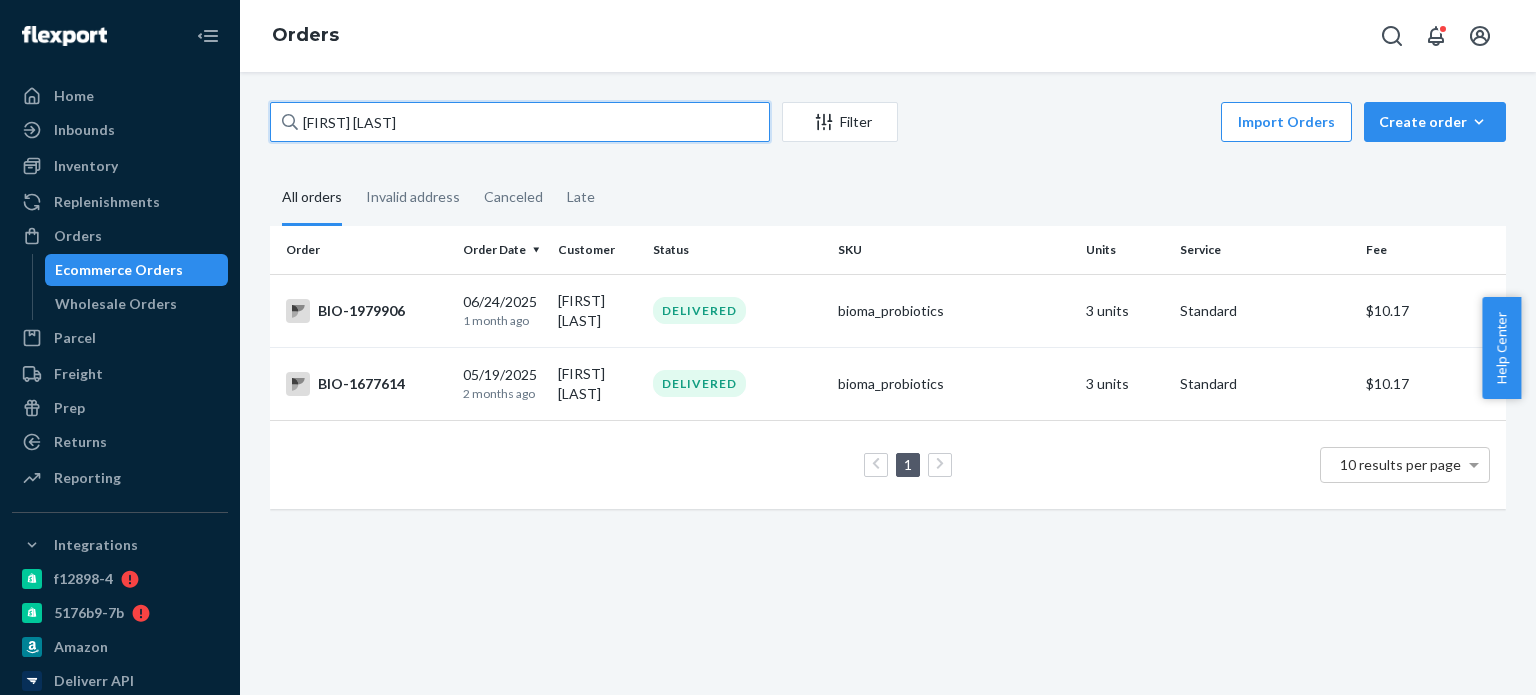 click on "[FIRST] [LAST]" at bounding box center [520, 122] 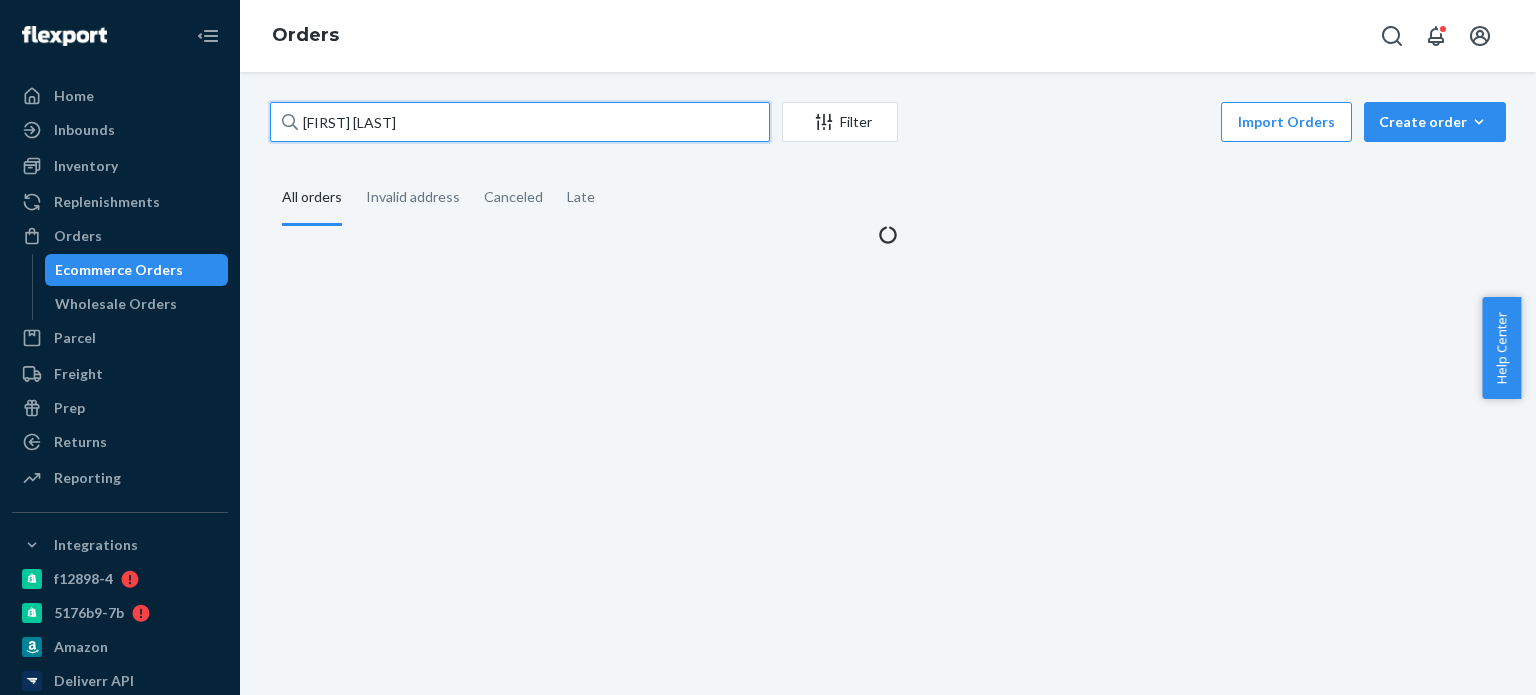 type on "[FIRST] [LAST]" 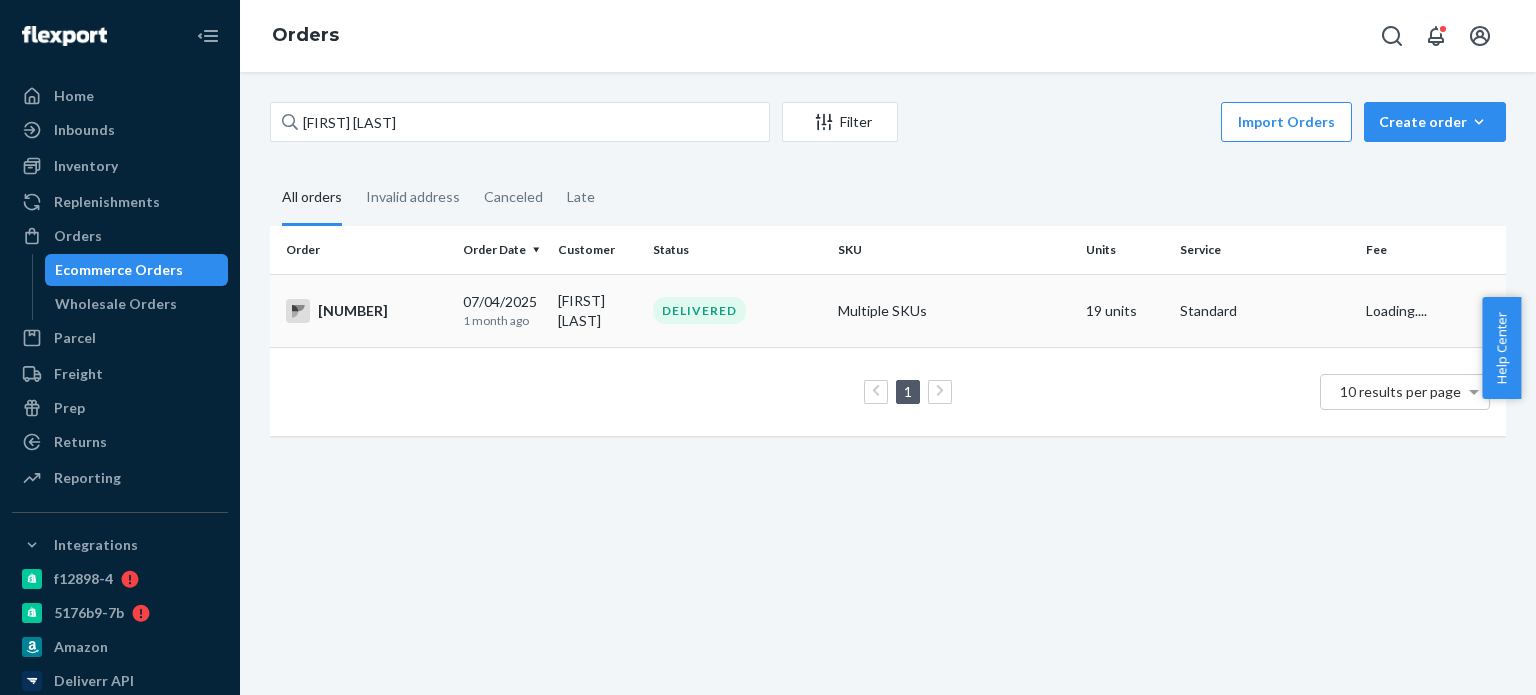 click on "[NUMBER]" at bounding box center (366, 311) 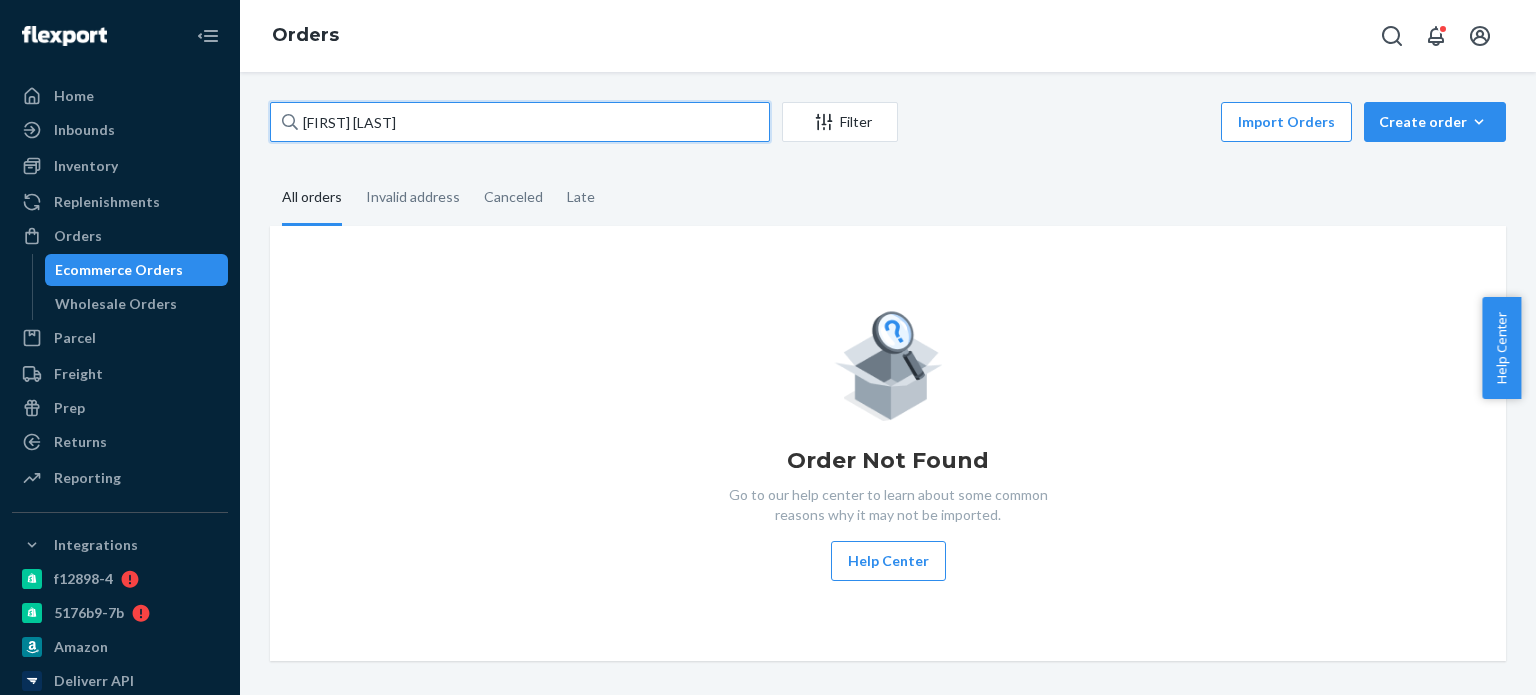 click on "[FIRST] [LAST]" at bounding box center (520, 122) 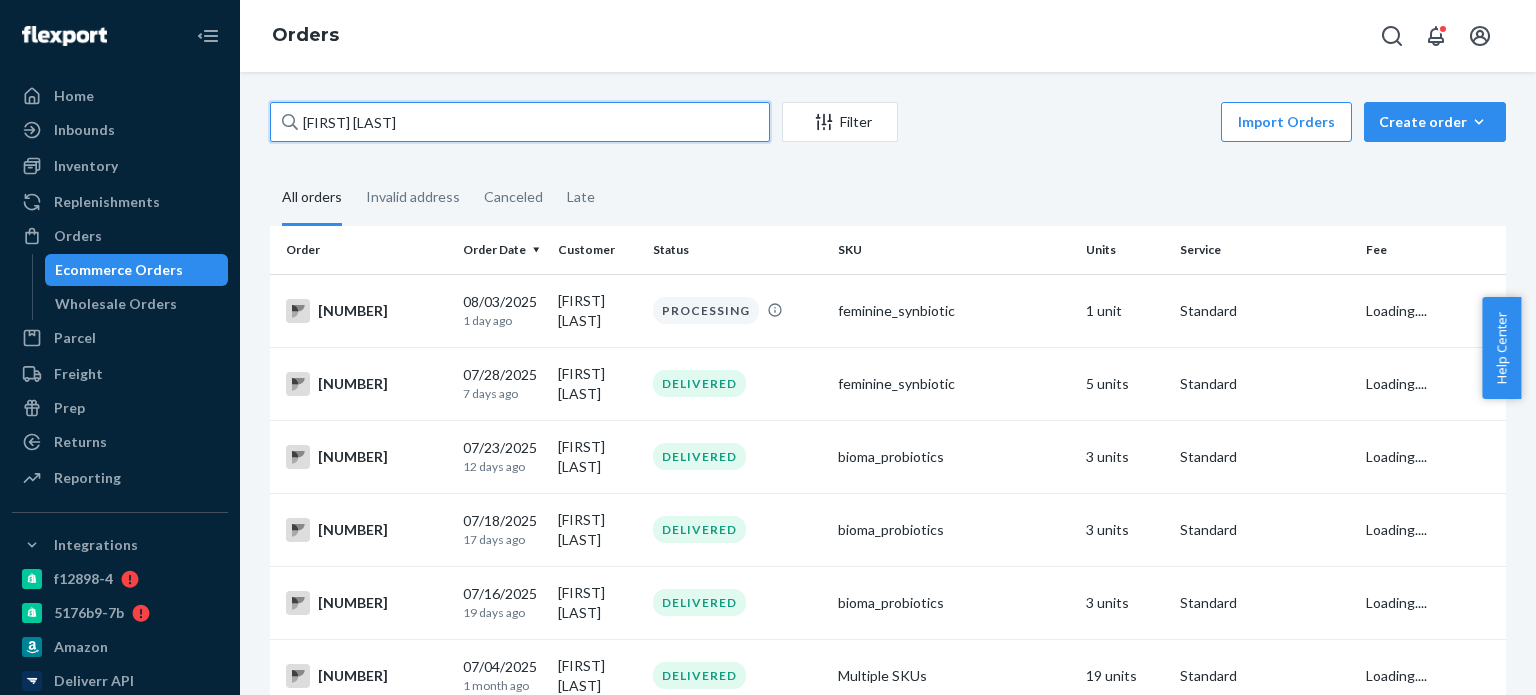 type on "[FIRST] [LAST]" 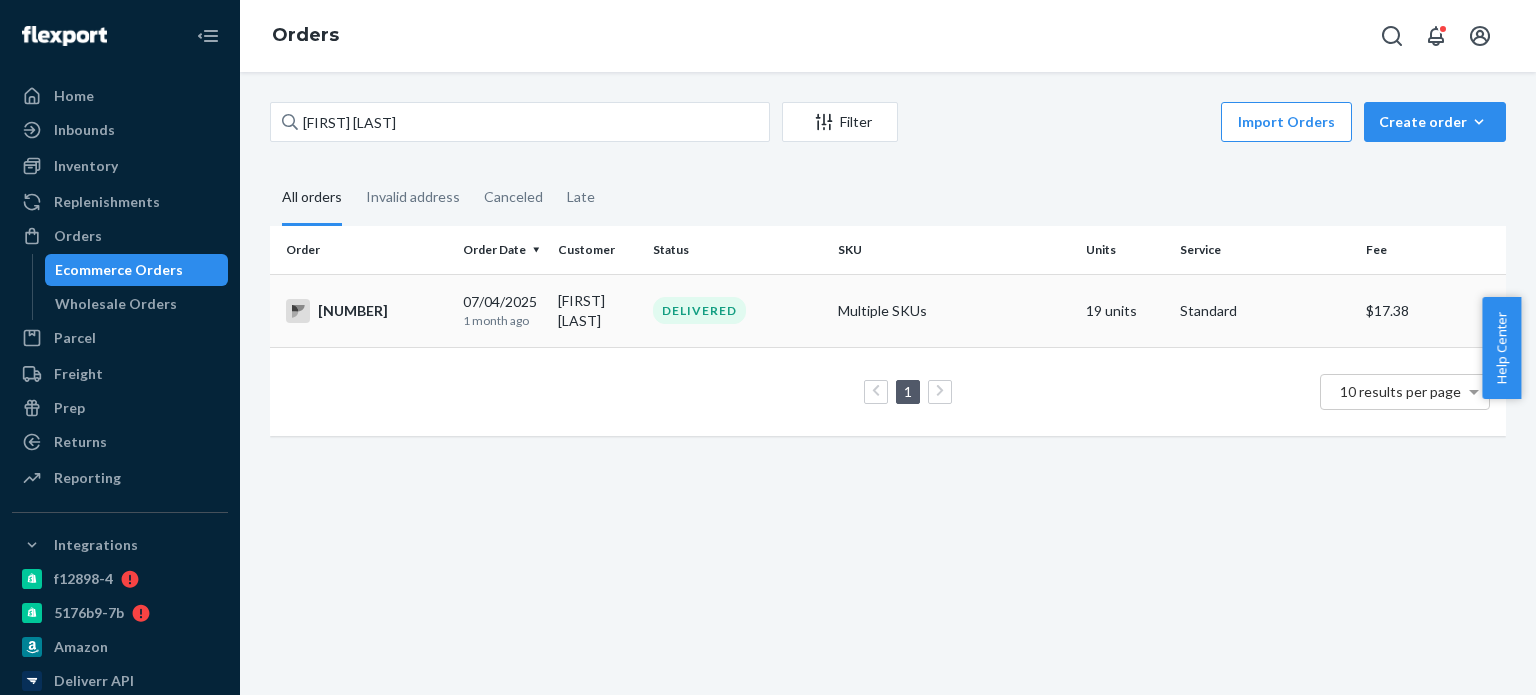click on "[NUMBER]" at bounding box center (366, 311) 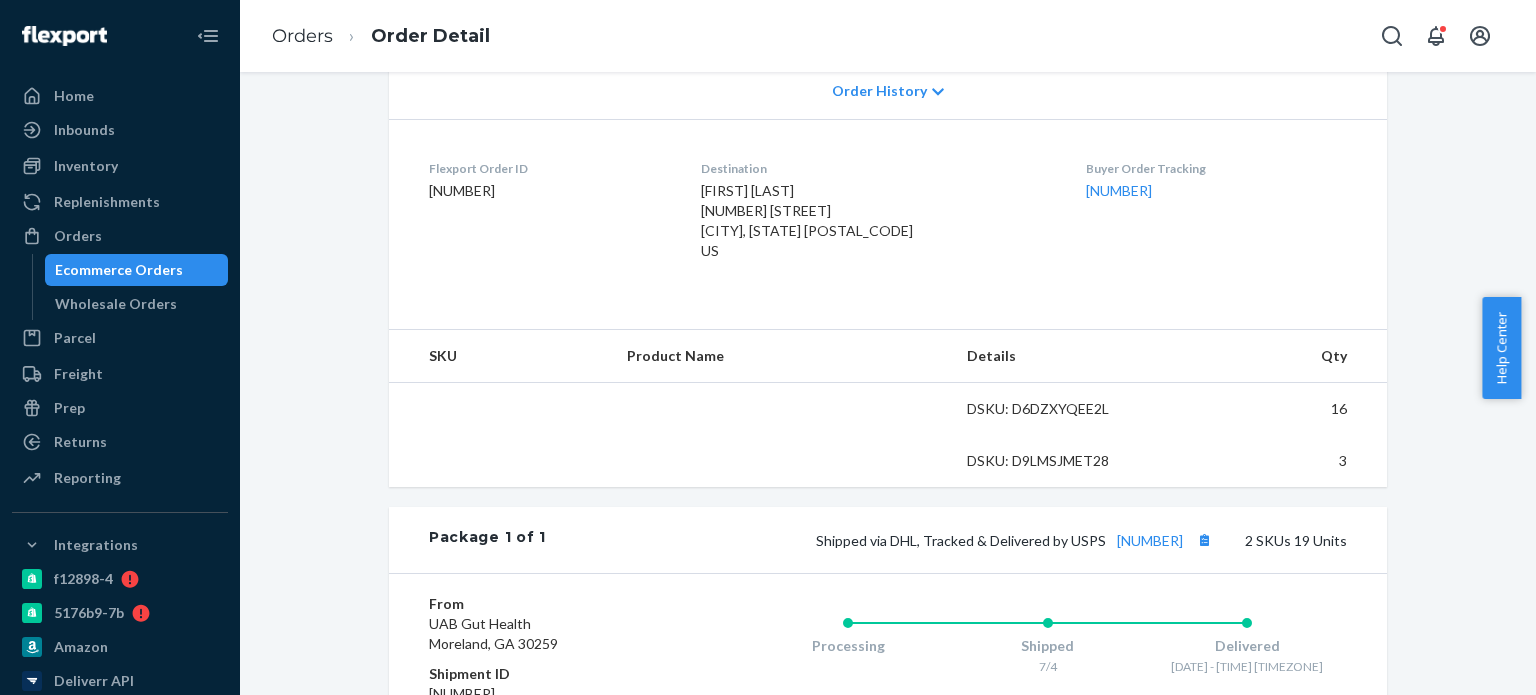 scroll, scrollTop: 500, scrollLeft: 0, axis: vertical 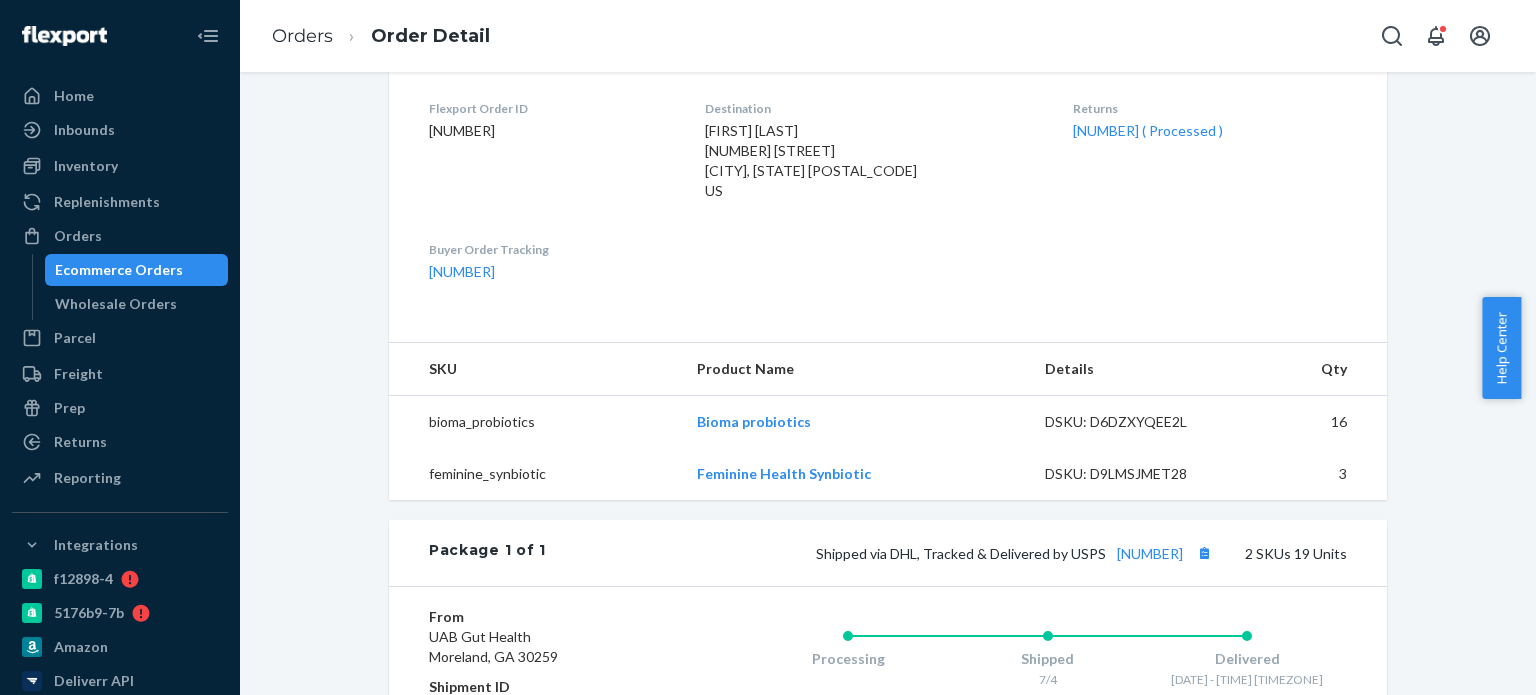 click on "16" at bounding box center (1318, 422) 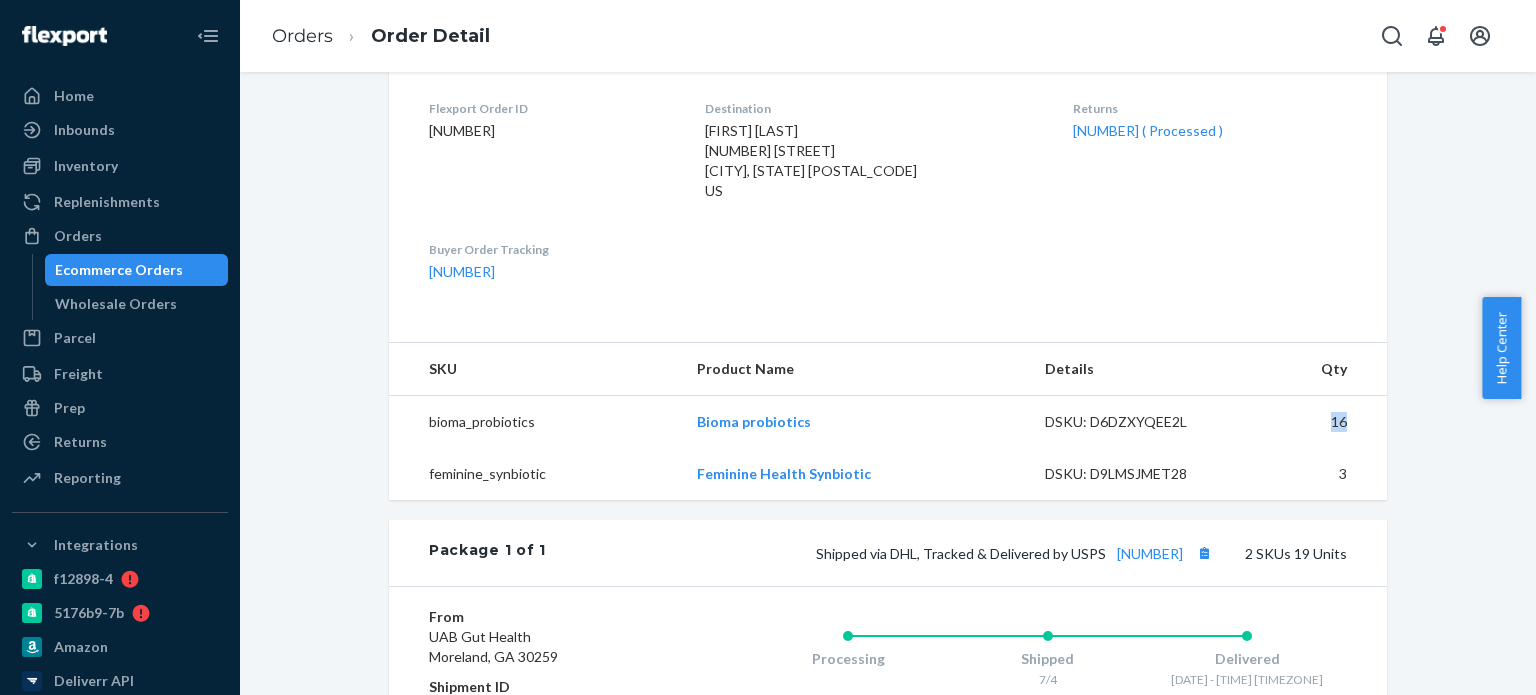 click on "16" at bounding box center [1318, 422] 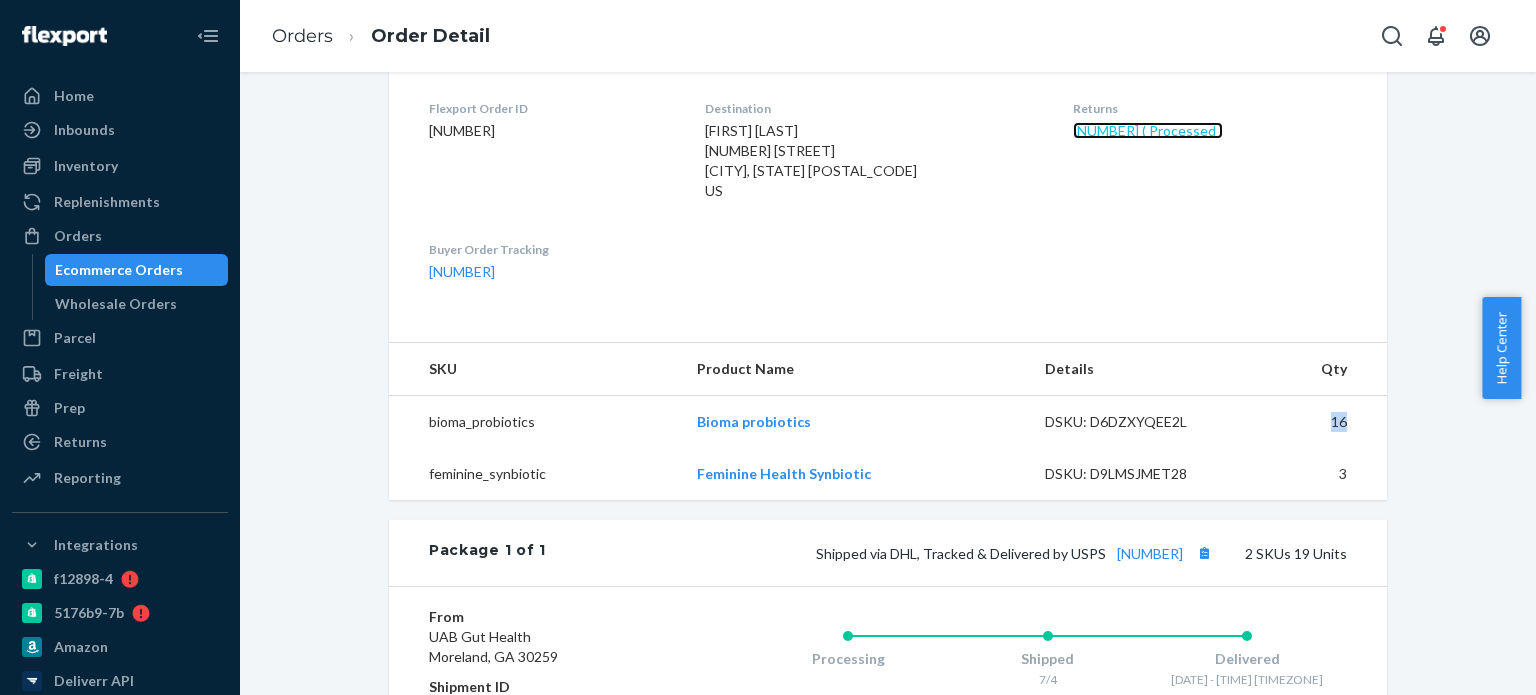 click on "[NUMBER] ( Processed )" at bounding box center (1148, 130) 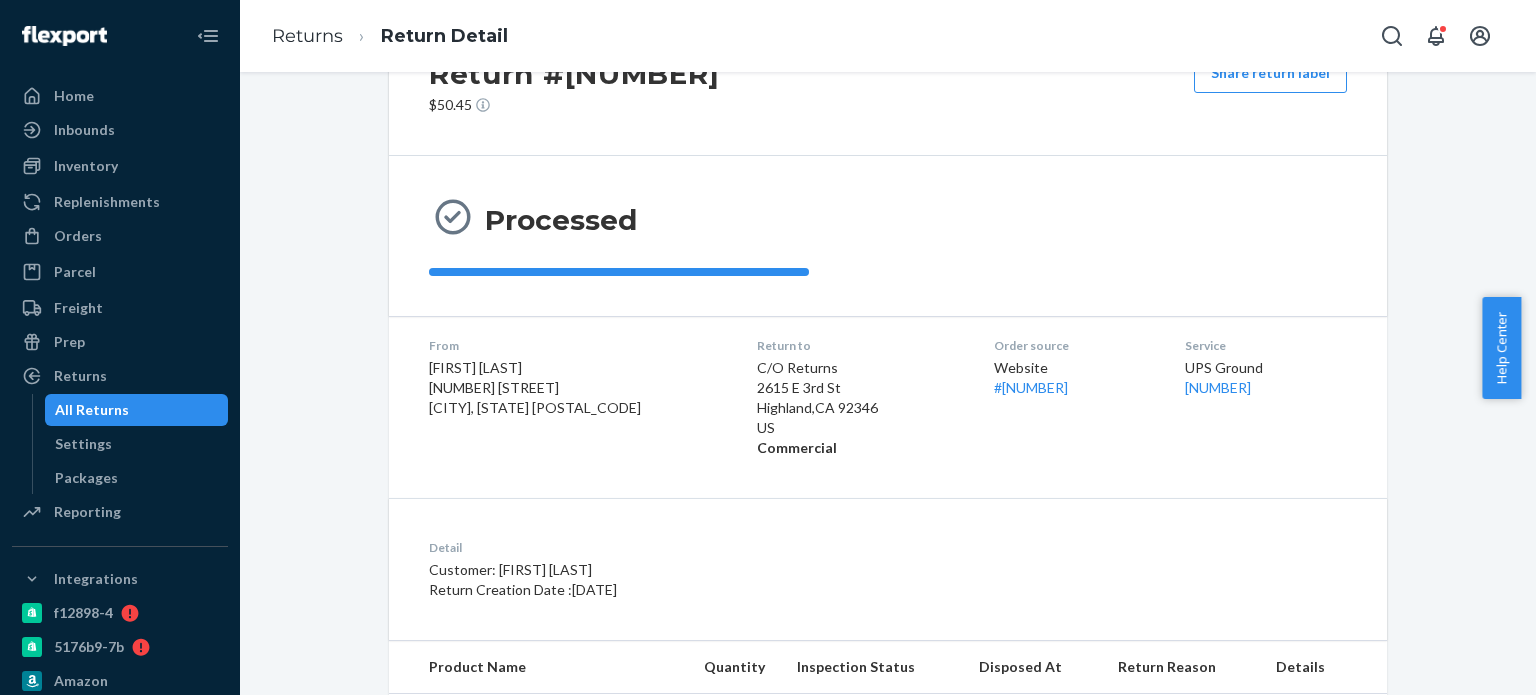 scroll, scrollTop: 280, scrollLeft: 0, axis: vertical 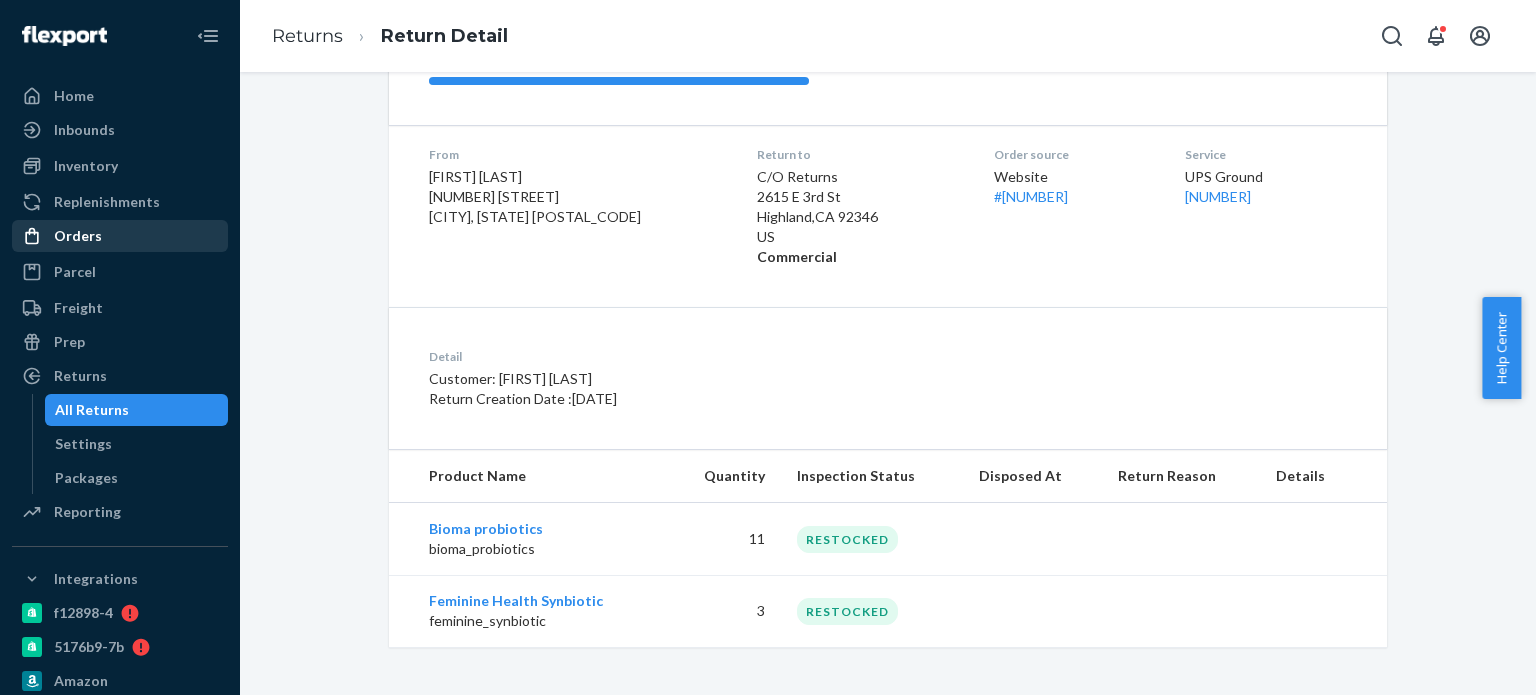 click on "Orders" at bounding box center [78, 236] 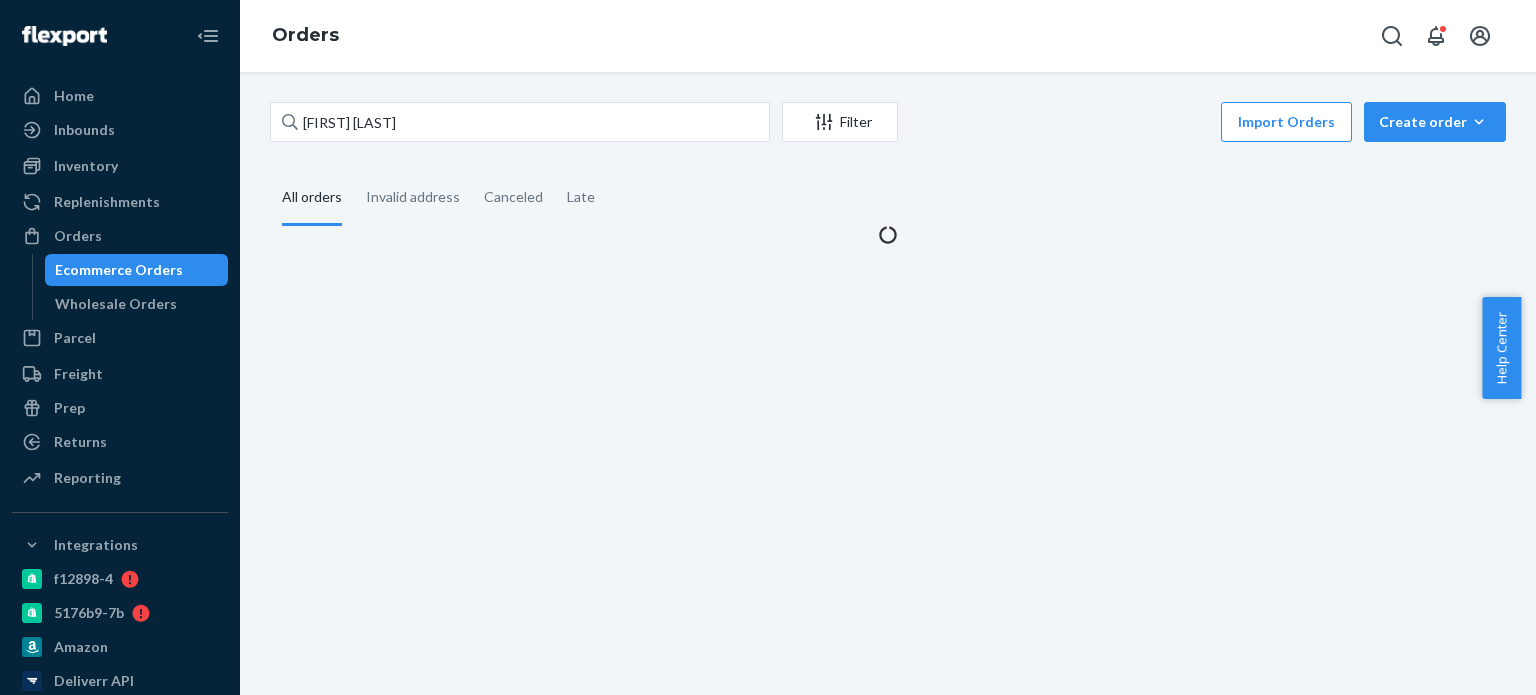 scroll, scrollTop: 0, scrollLeft: 0, axis: both 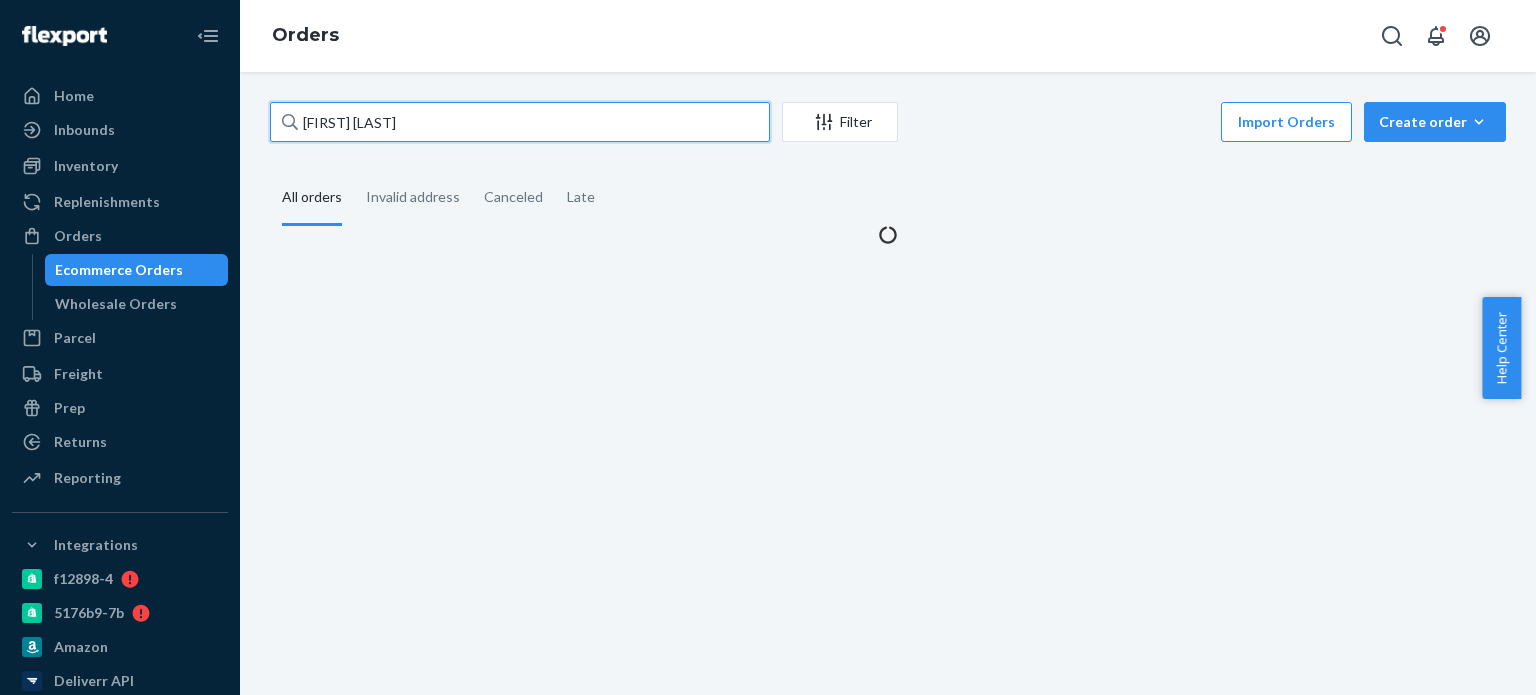 click on "[FIRST] [LAST]" at bounding box center (520, 122) 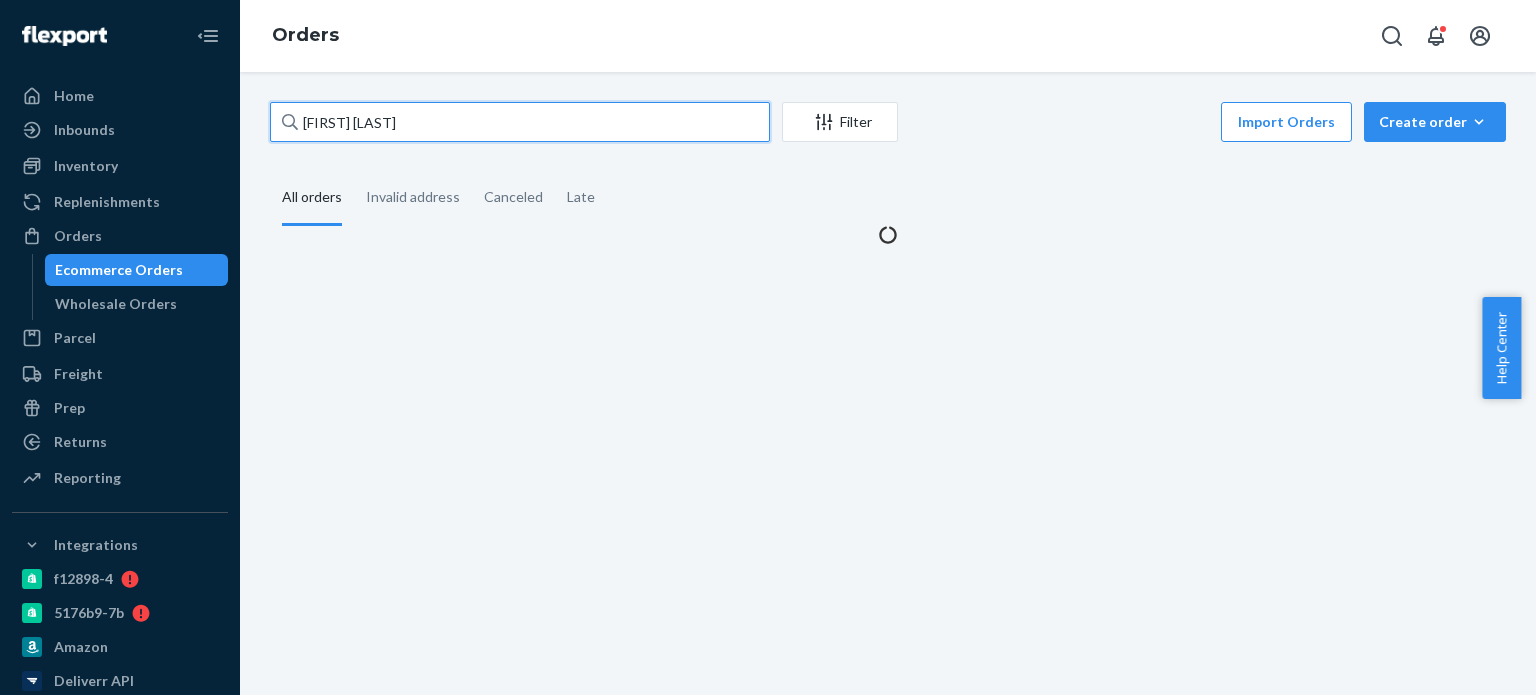 paste on "[FIRST] [LAST]" 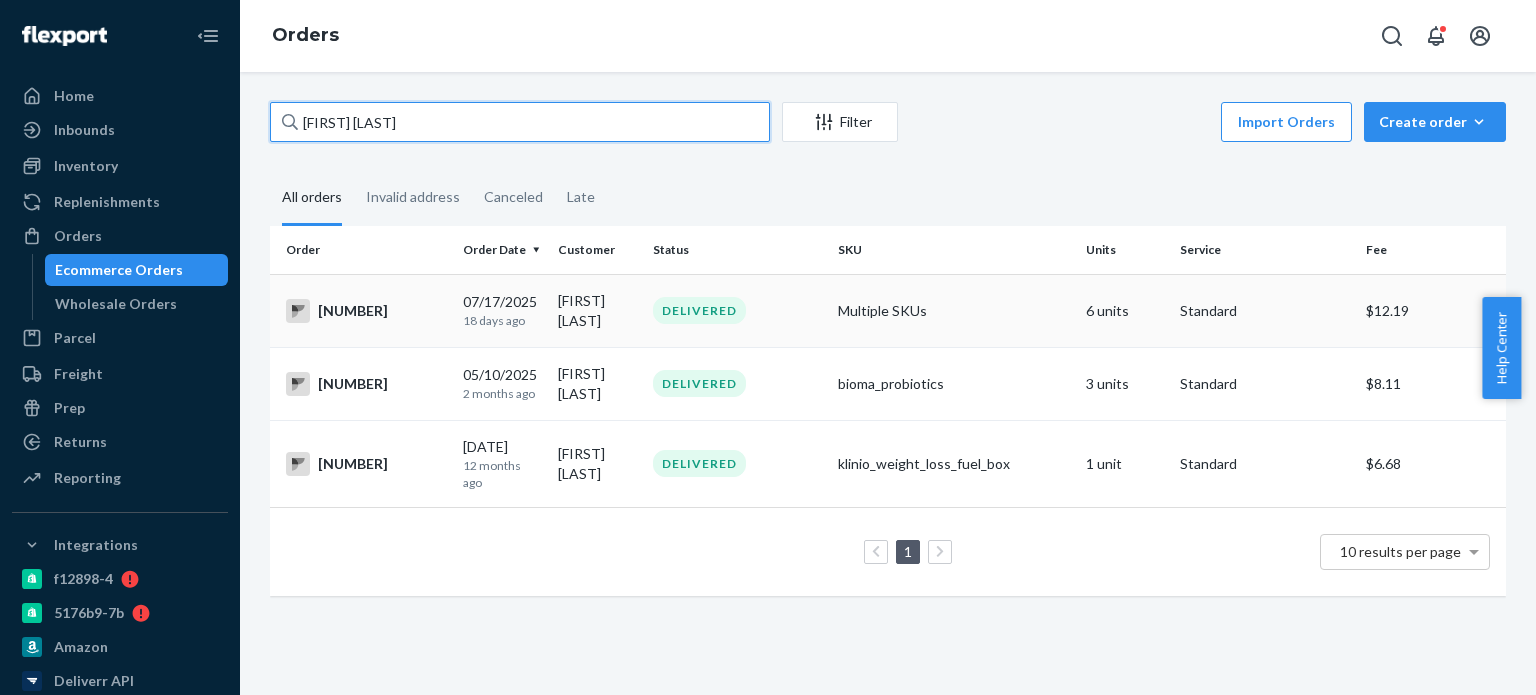 type on "[FIRST] [LAST]" 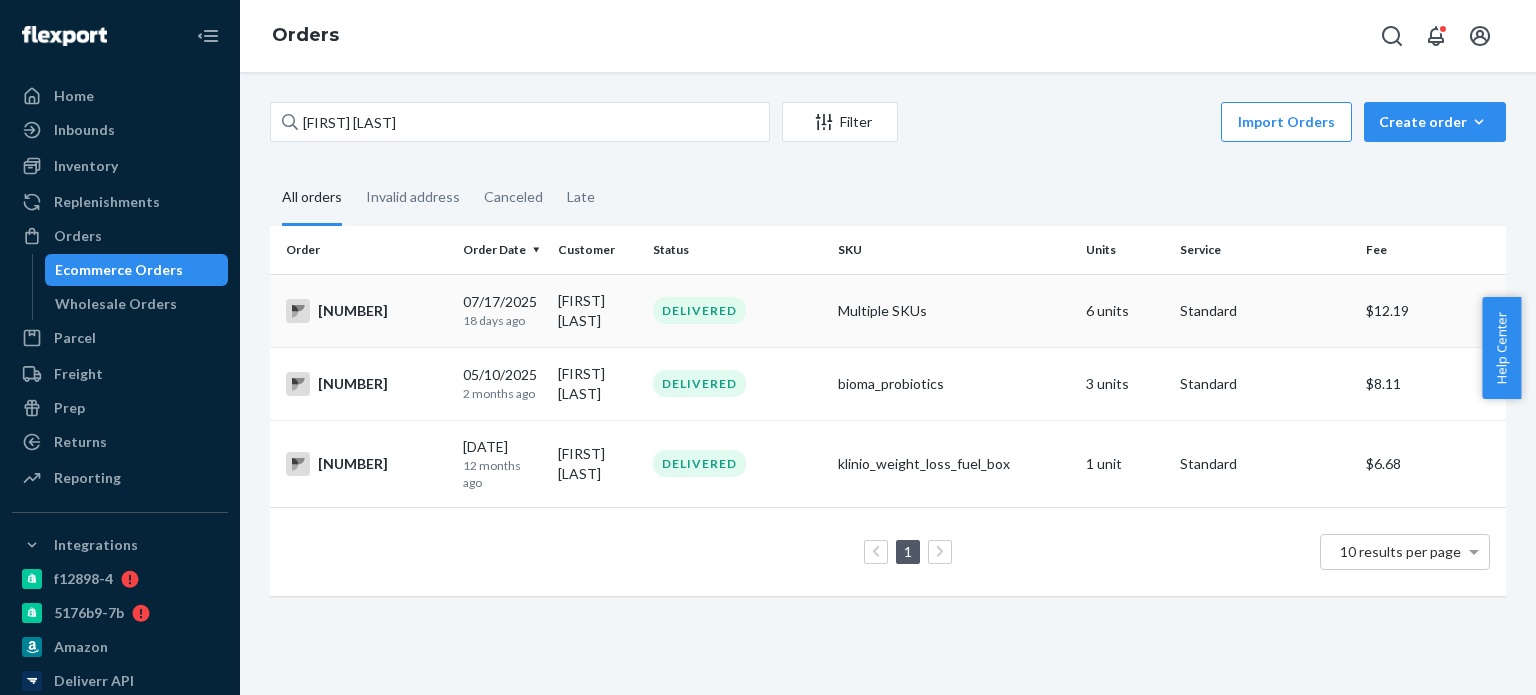 click on "[NUMBER]" at bounding box center (366, 311) 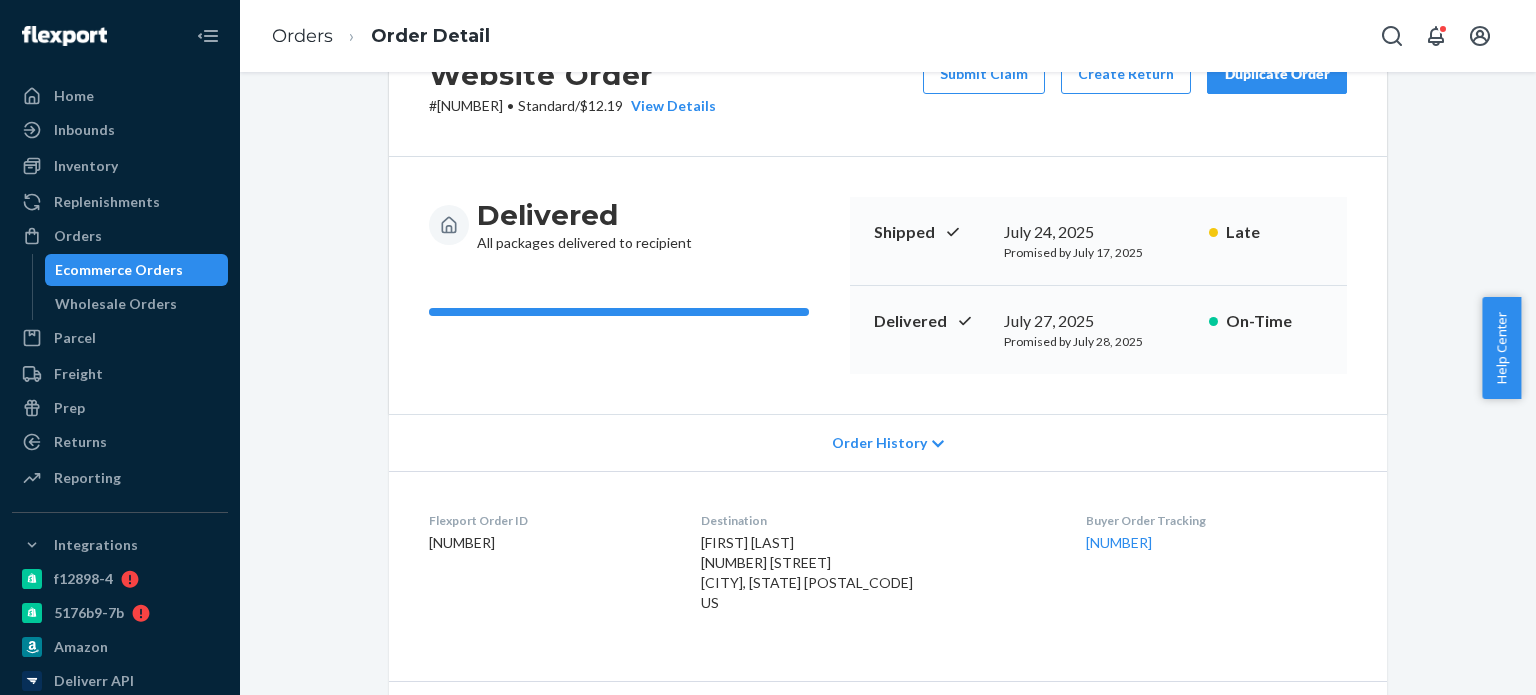scroll, scrollTop: 200, scrollLeft: 0, axis: vertical 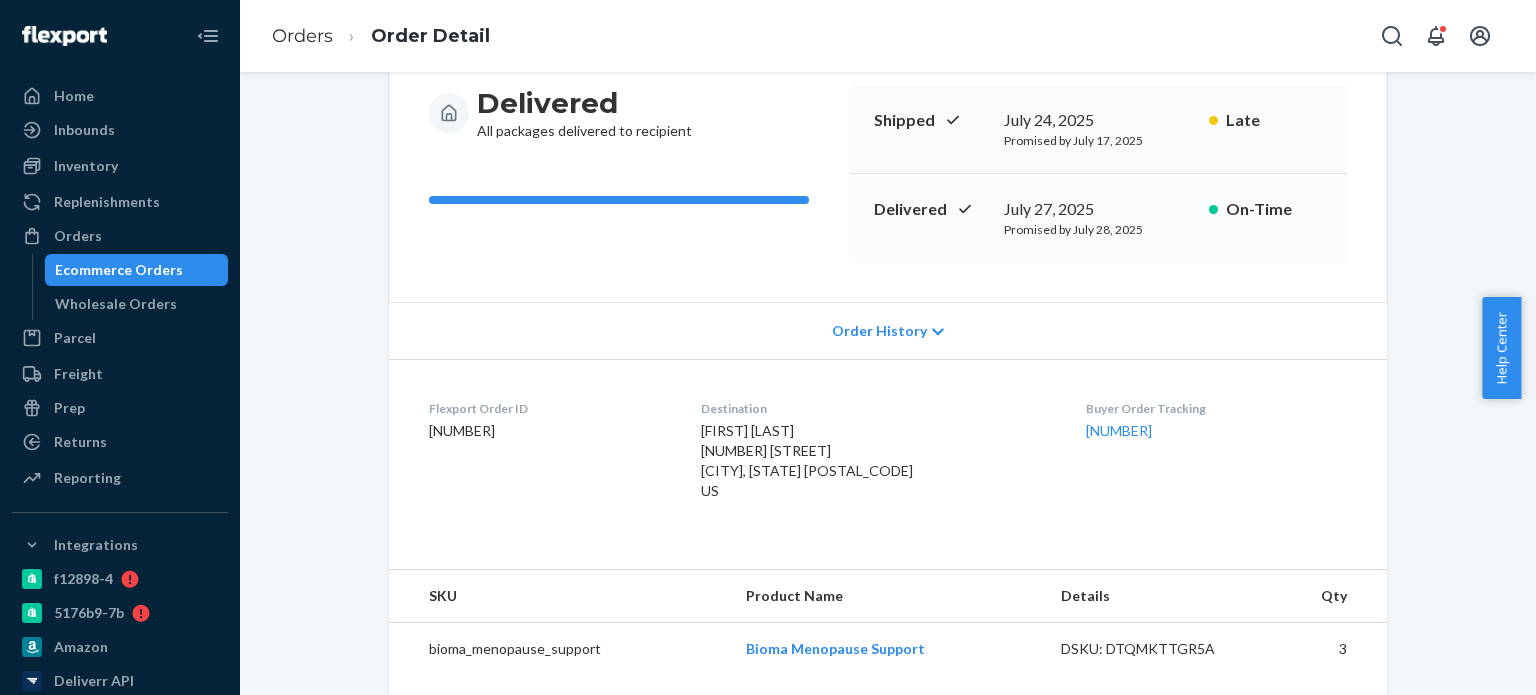 click on "Order History" at bounding box center (888, 330) 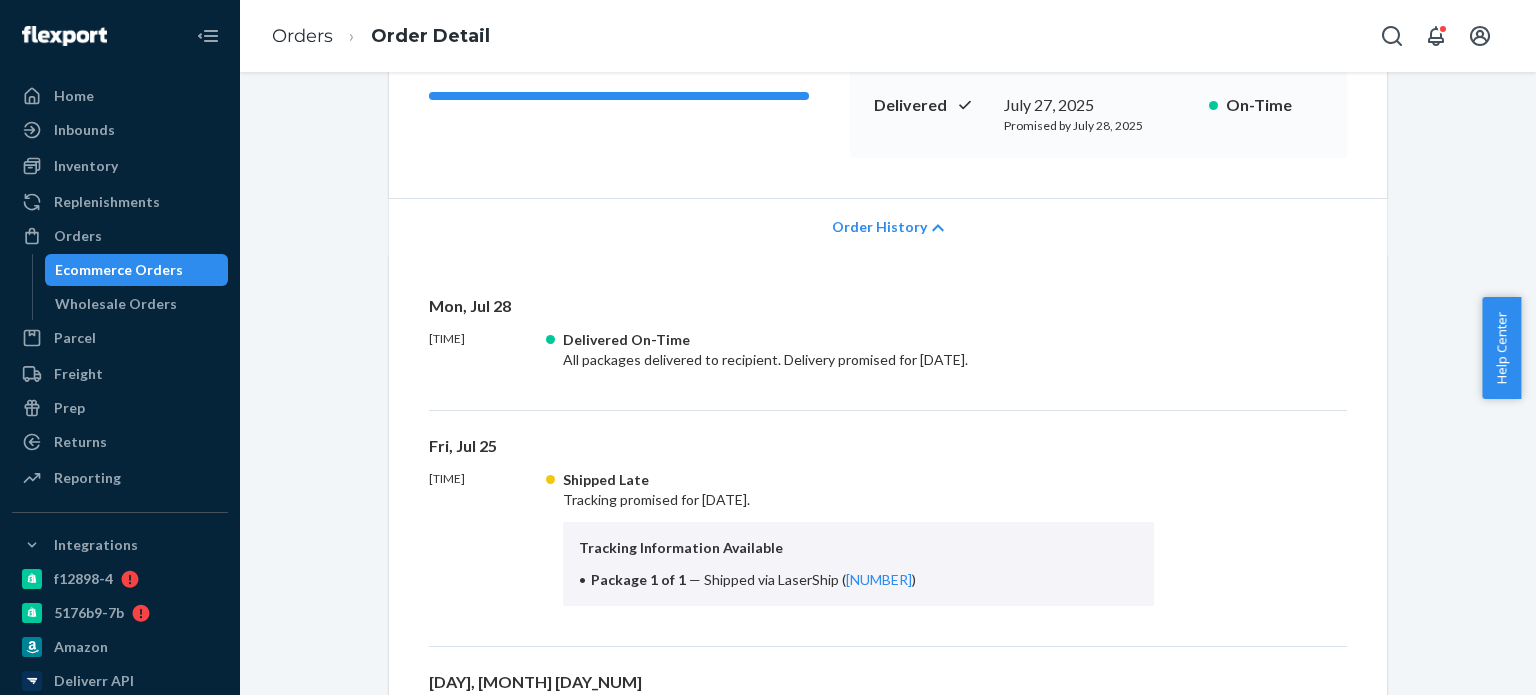 scroll, scrollTop: 300, scrollLeft: 0, axis: vertical 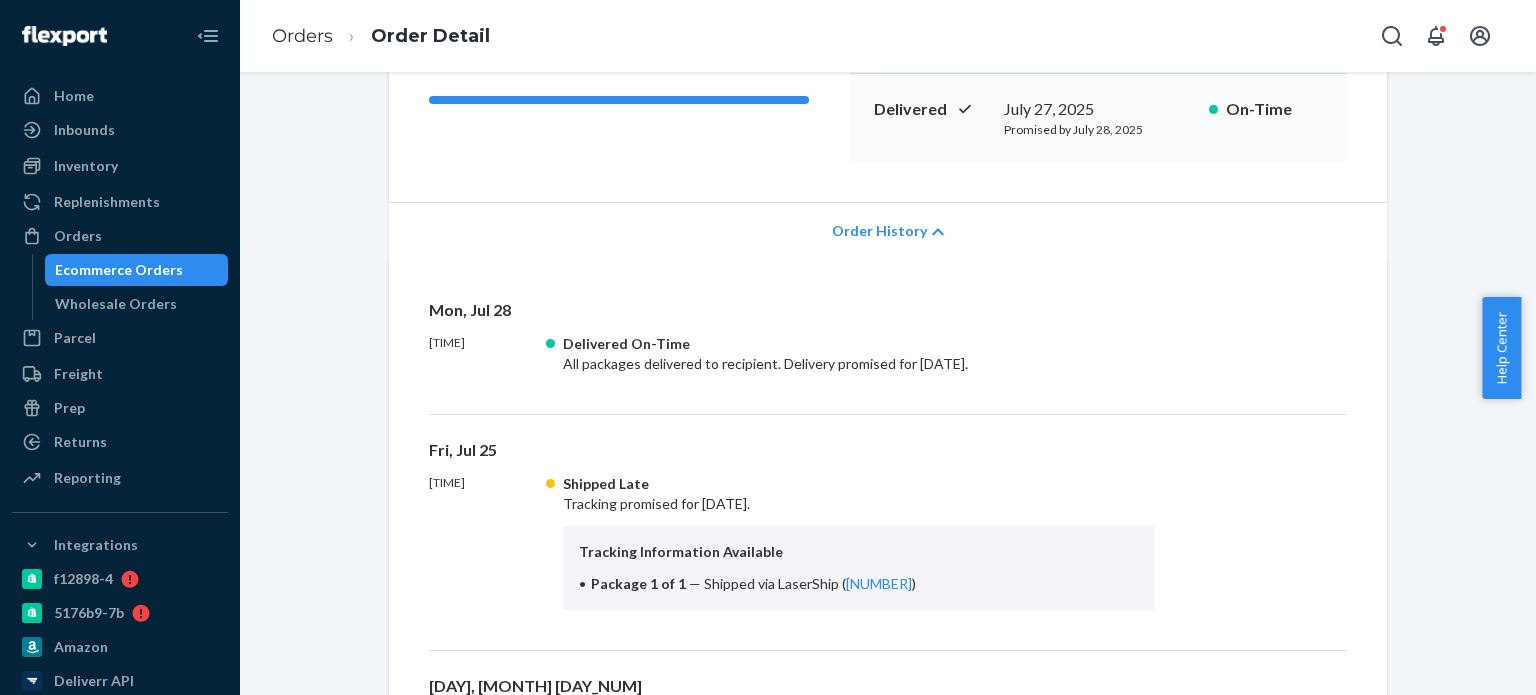 click on "Order History" at bounding box center [888, 230] 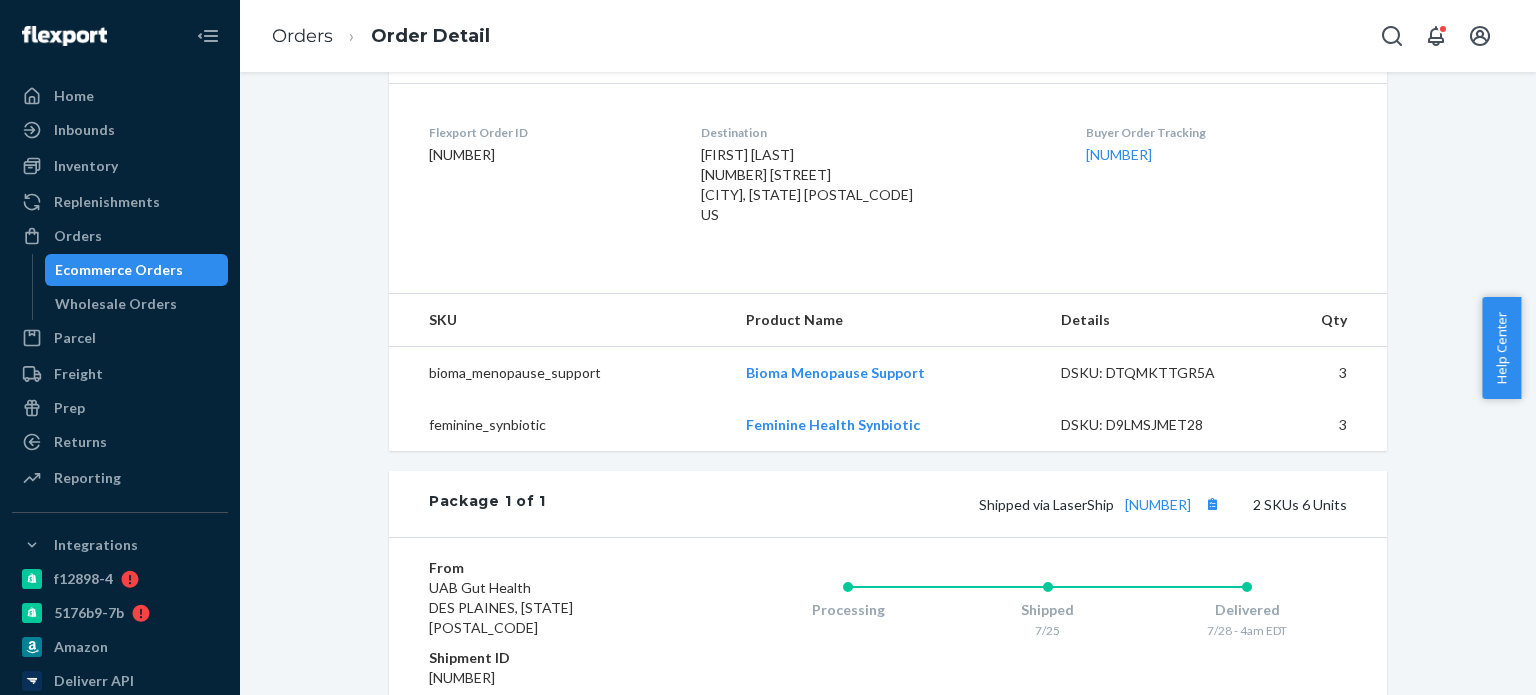 scroll, scrollTop: 500, scrollLeft: 0, axis: vertical 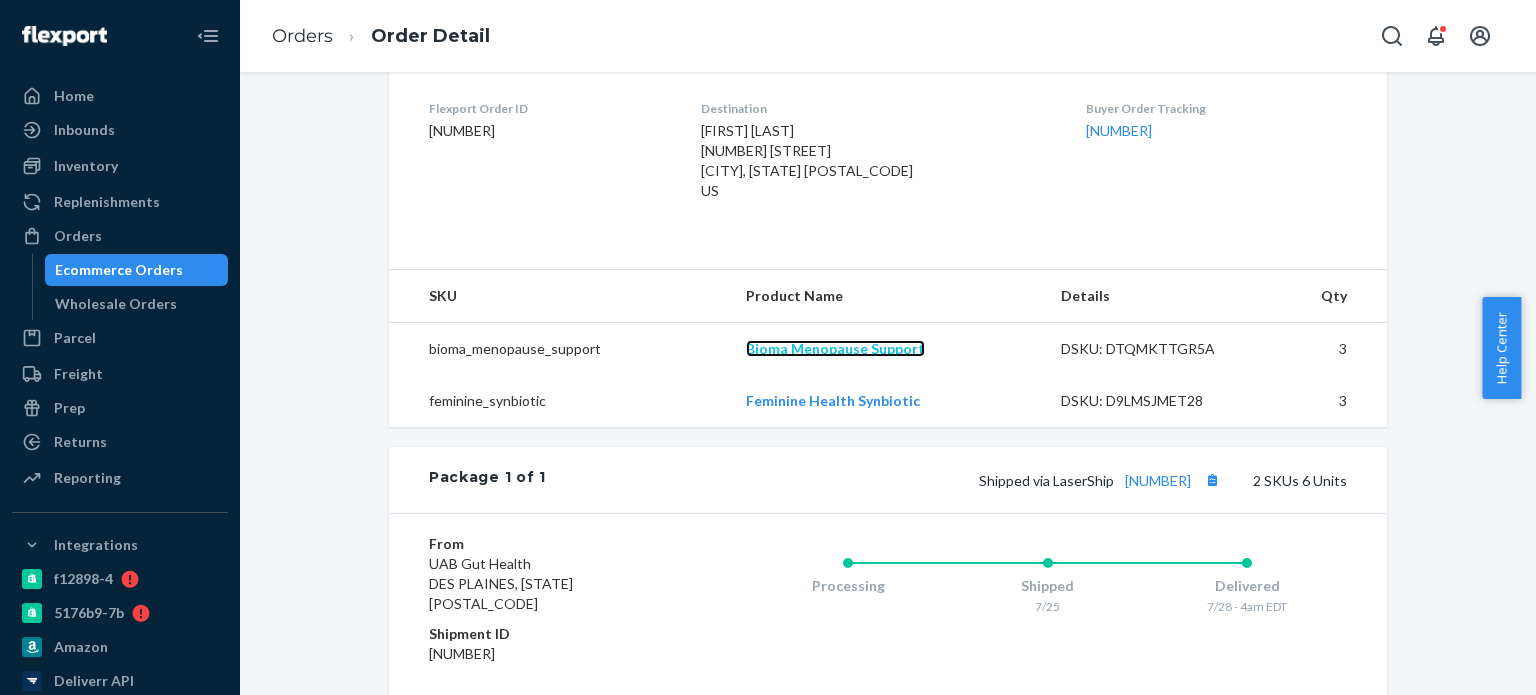 click on "Bioma Menopause Support" at bounding box center (835, 348) 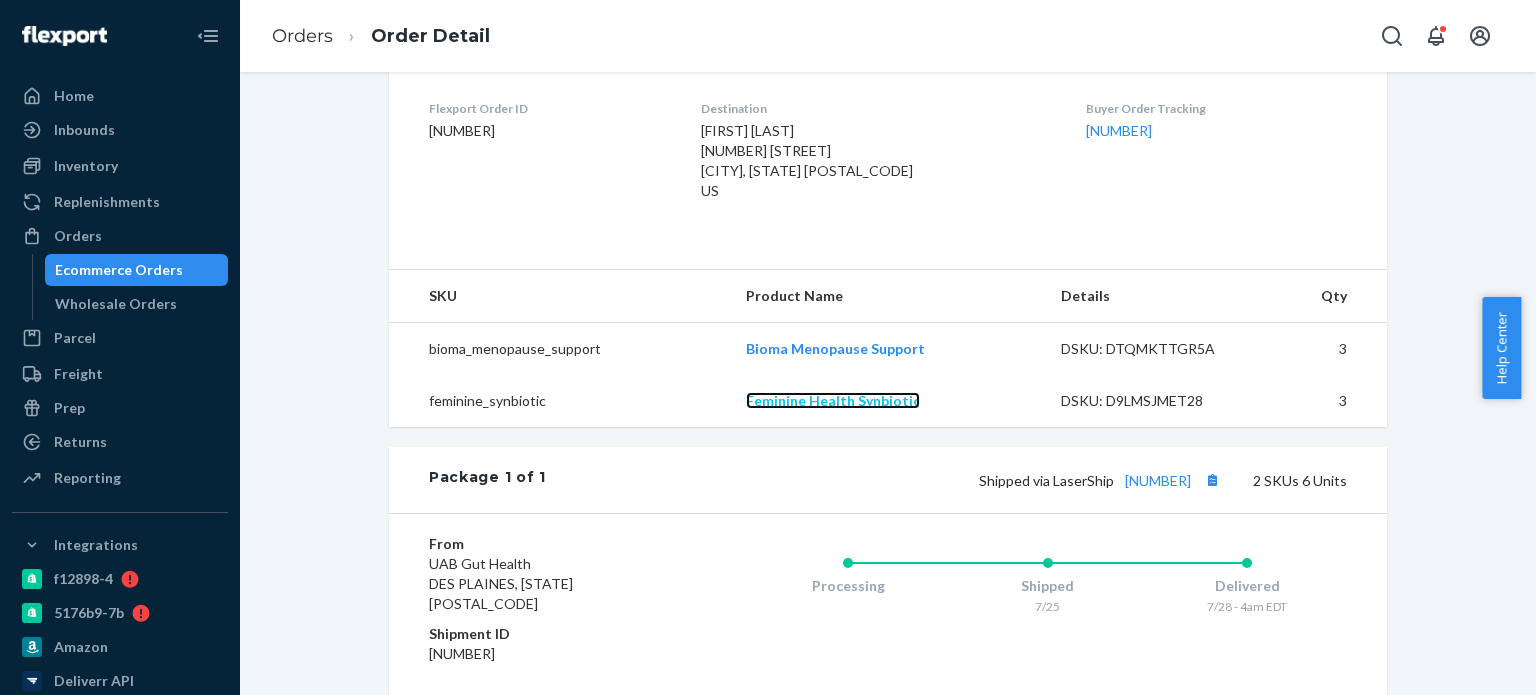 click on "Feminine Health Synbiotic" at bounding box center (833, 400) 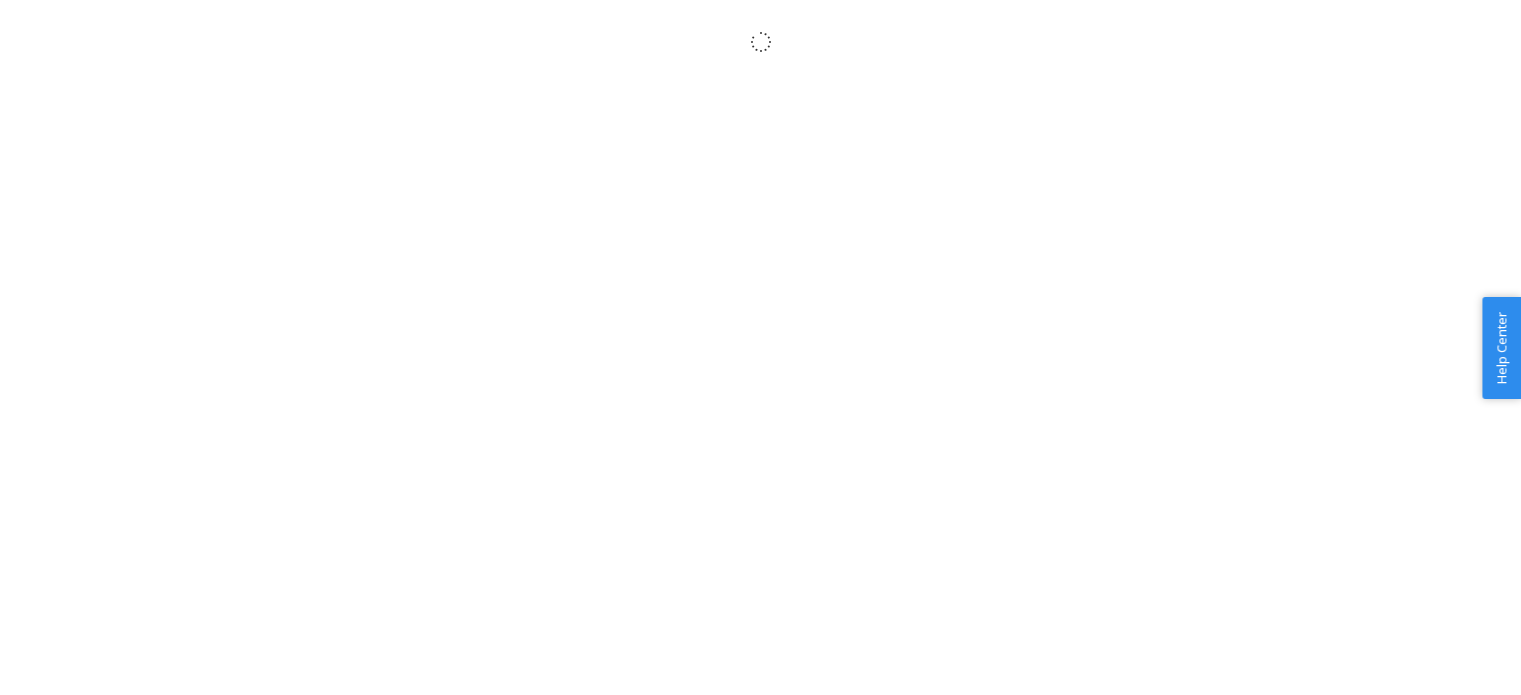 scroll, scrollTop: 0, scrollLeft: 0, axis: both 